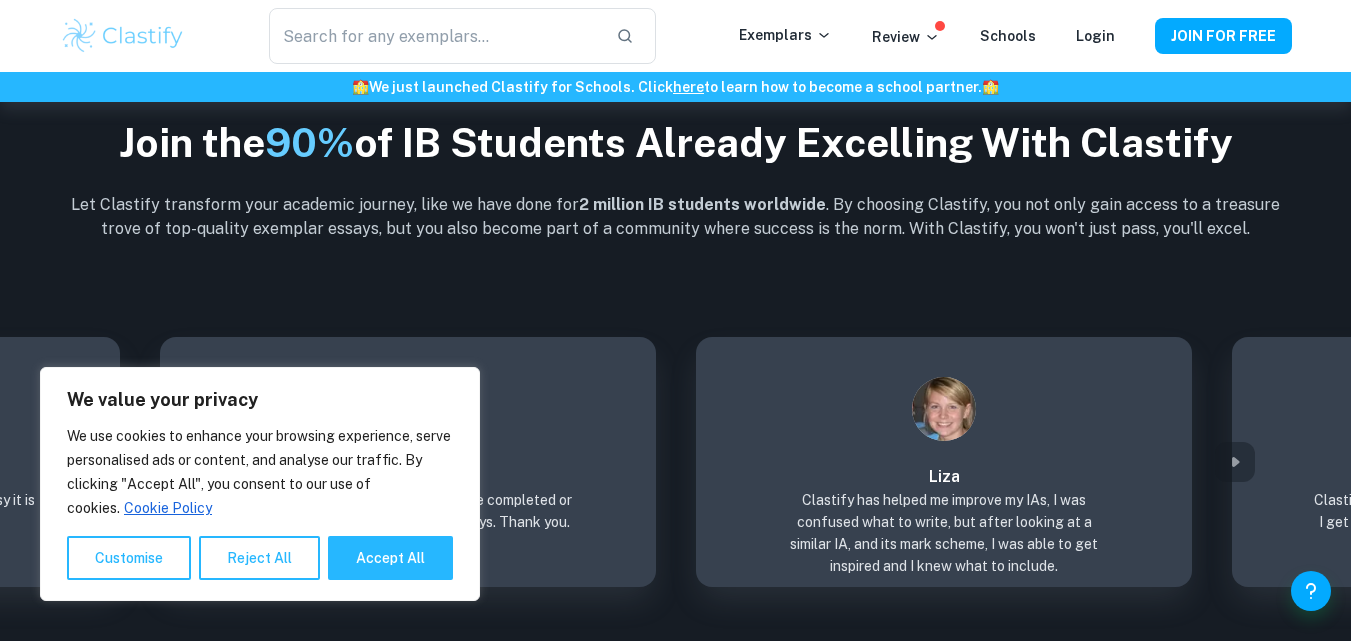 scroll, scrollTop: 2539, scrollLeft: 0, axis: vertical 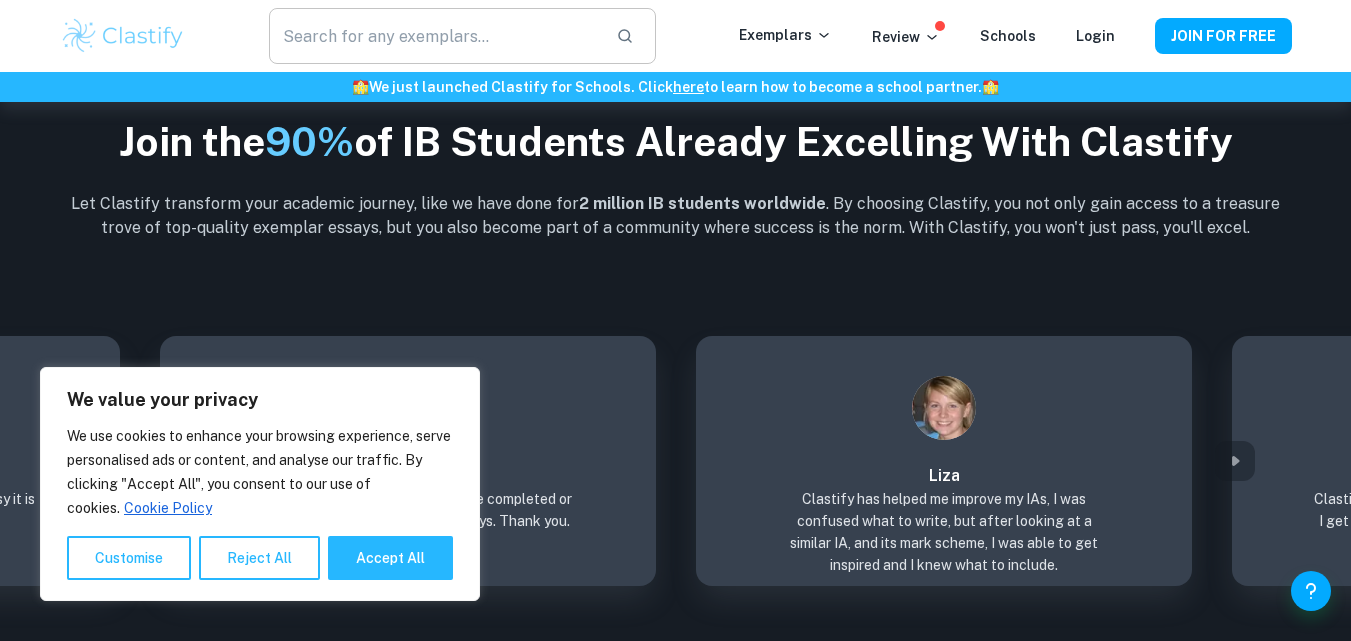 click at bounding box center [434, 36] 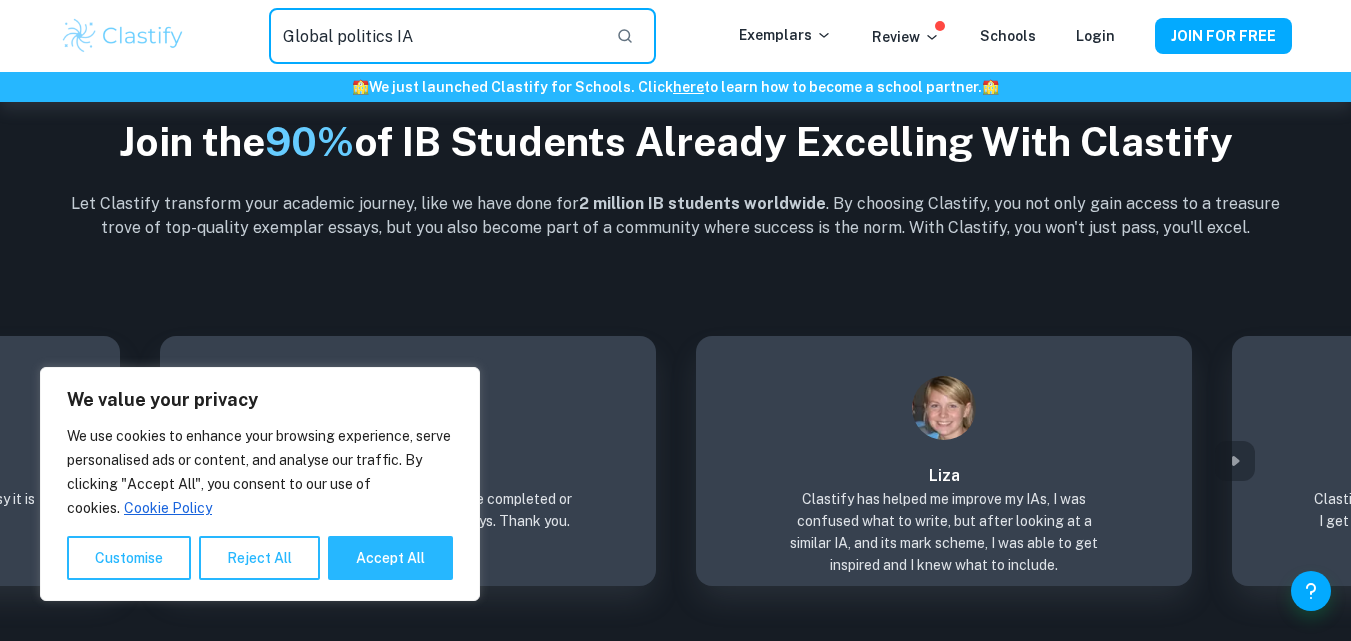 type on "Global politics IA" 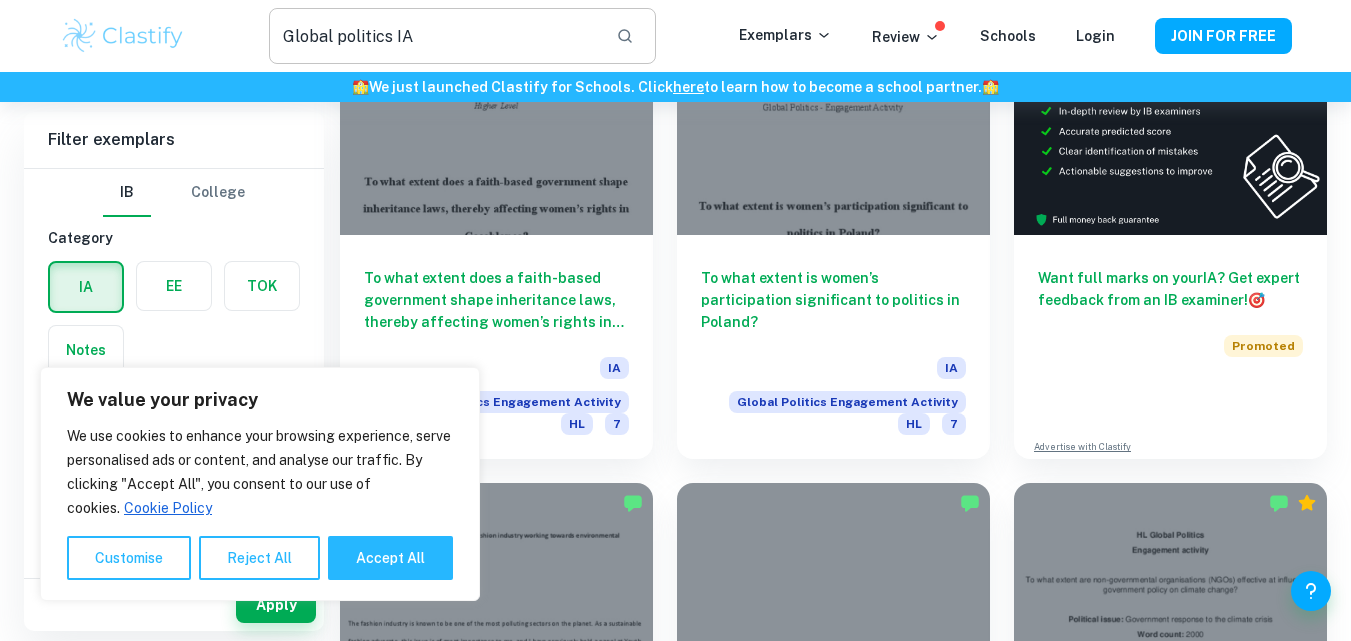 scroll, scrollTop: 220, scrollLeft: 0, axis: vertical 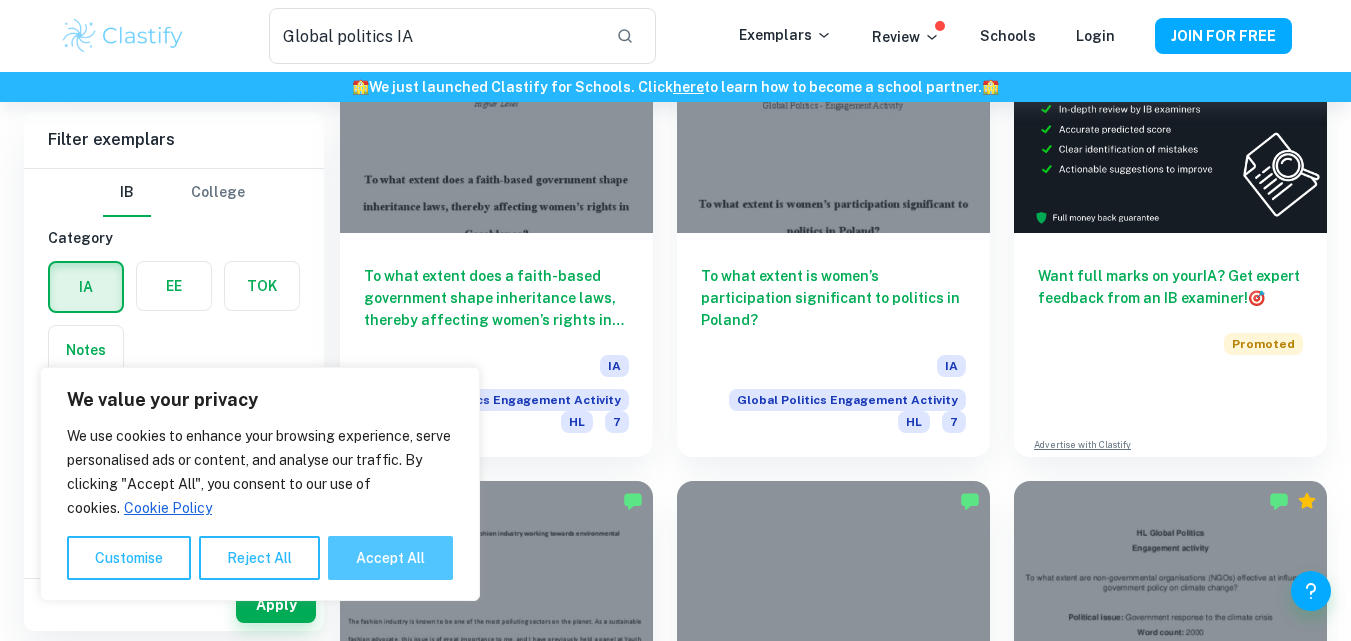 click on "Accept All" at bounding box center [390, 558] 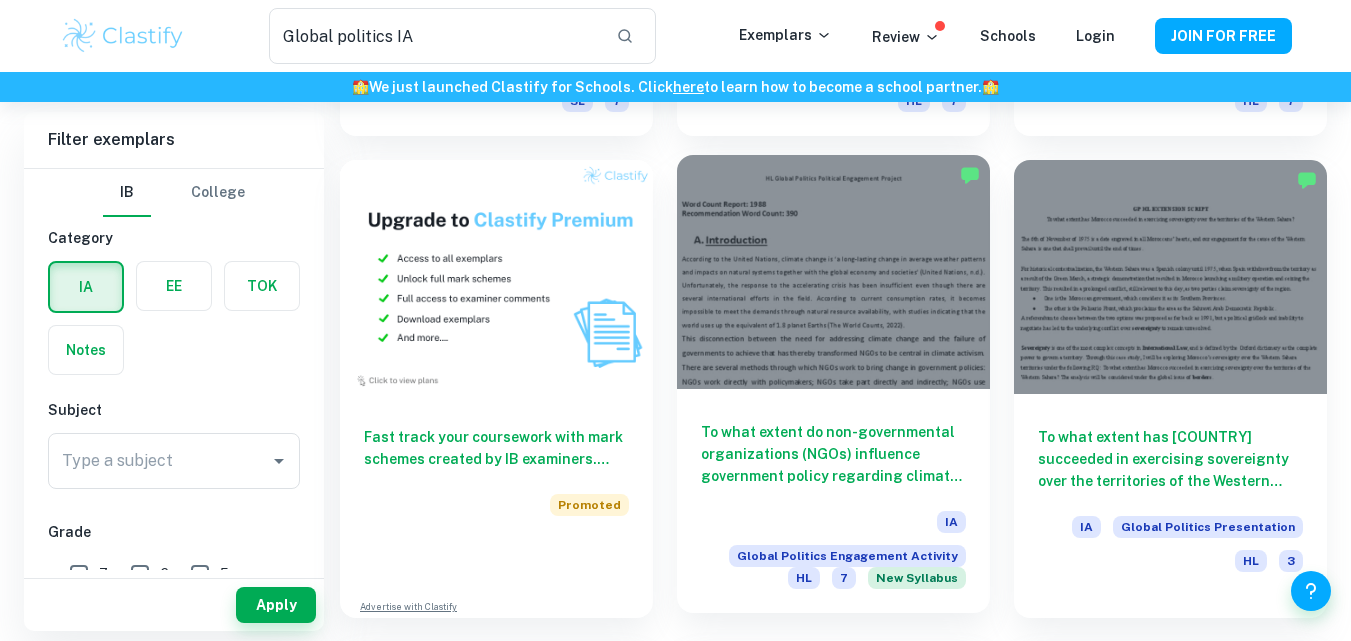 scroll, scrollTop: 1027, scrollLeft: 0, axis: vertical 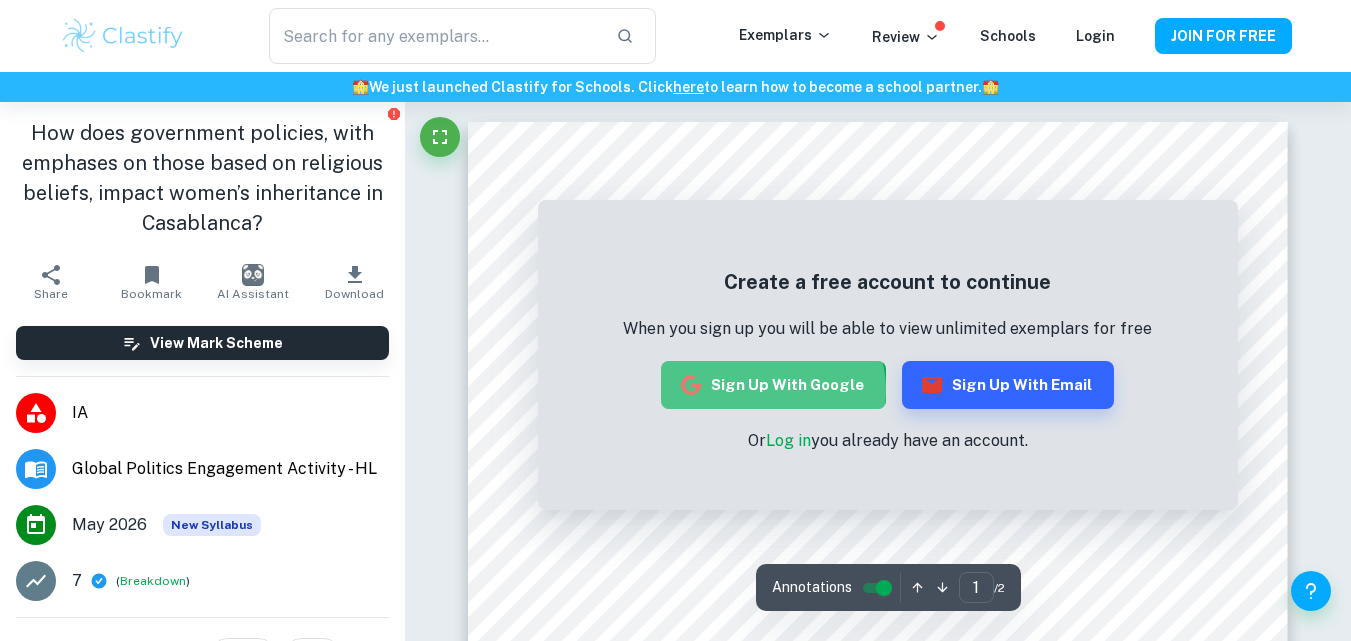 click on "Sign up with Google" at bounding box center (773, 385) 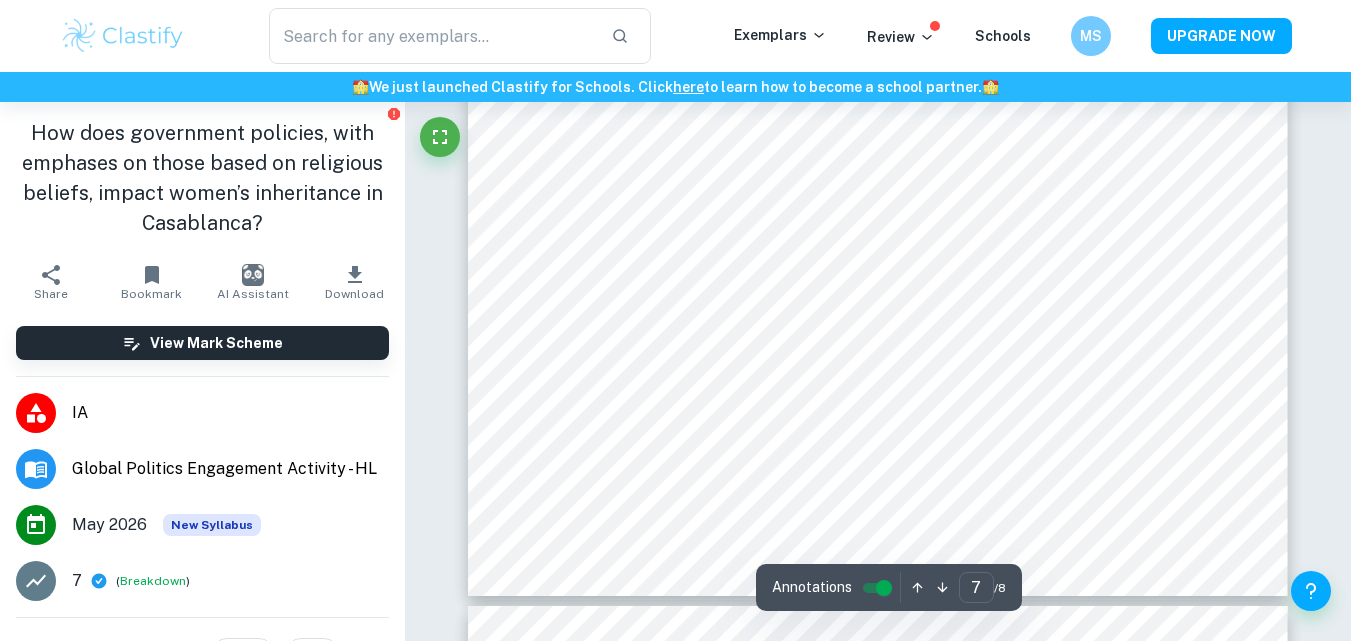 scroll, scrollTop: 7291, scrollLeft: 0, axis: vertical 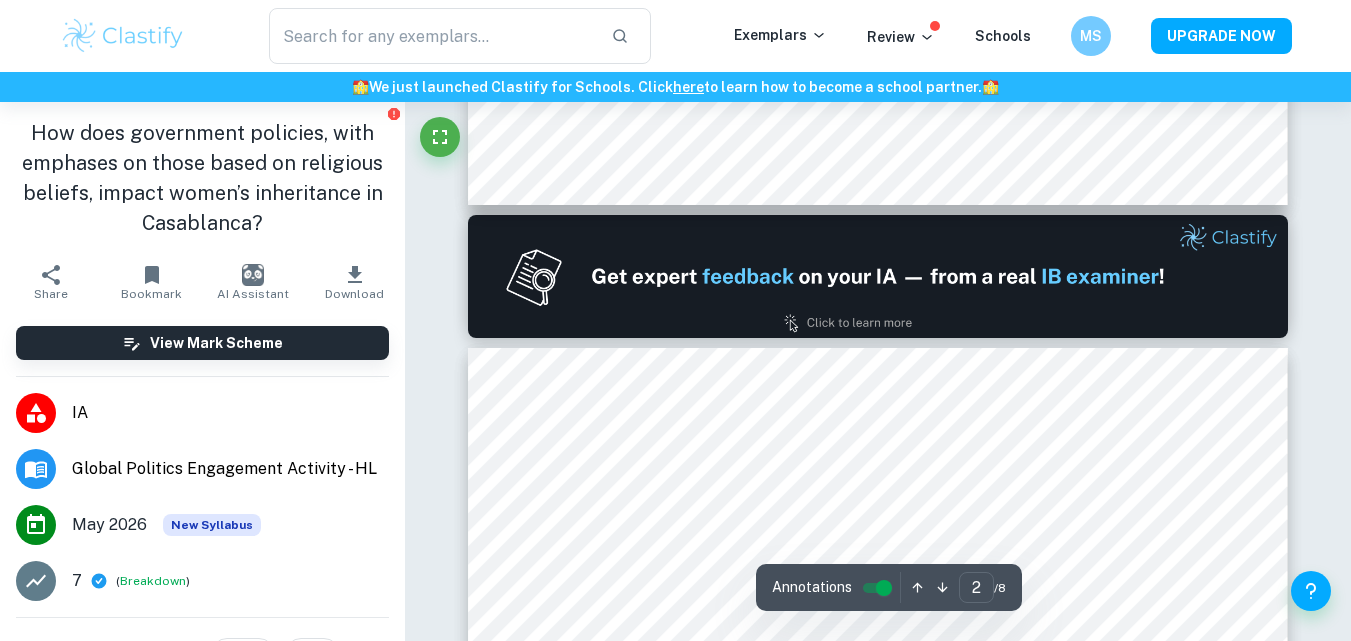 type on "1" 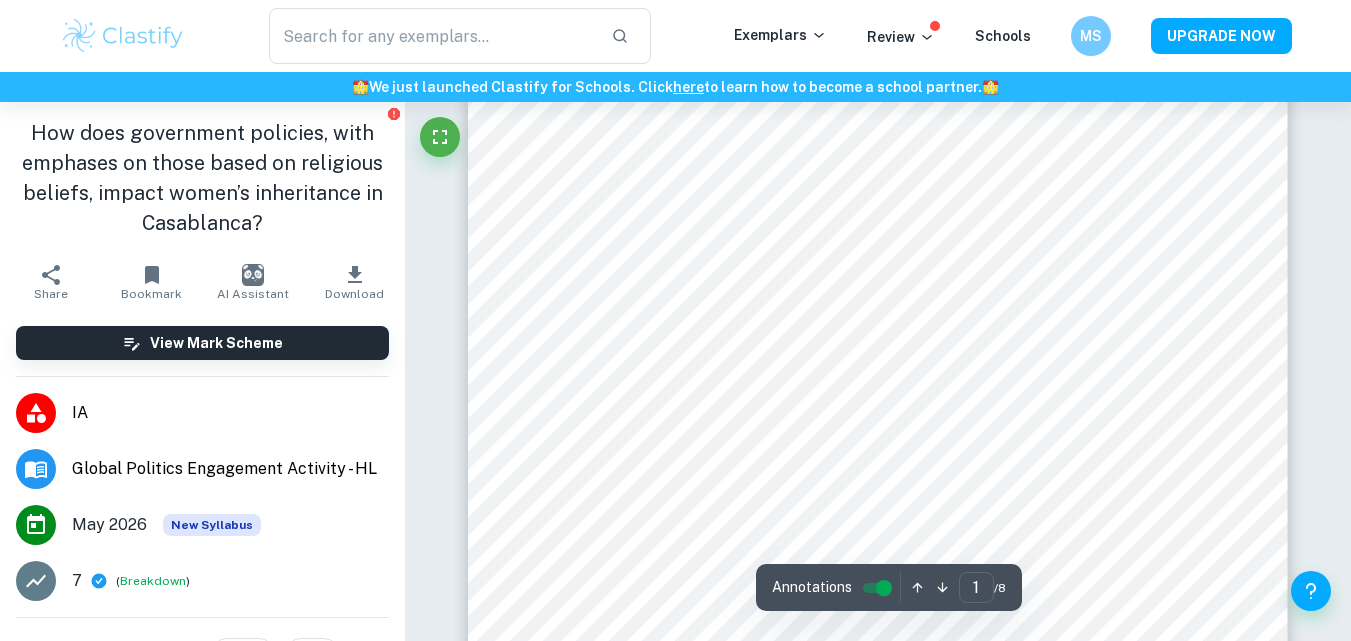 scroll, scrollTop: 0, scrollLeft: 0, axis: both 